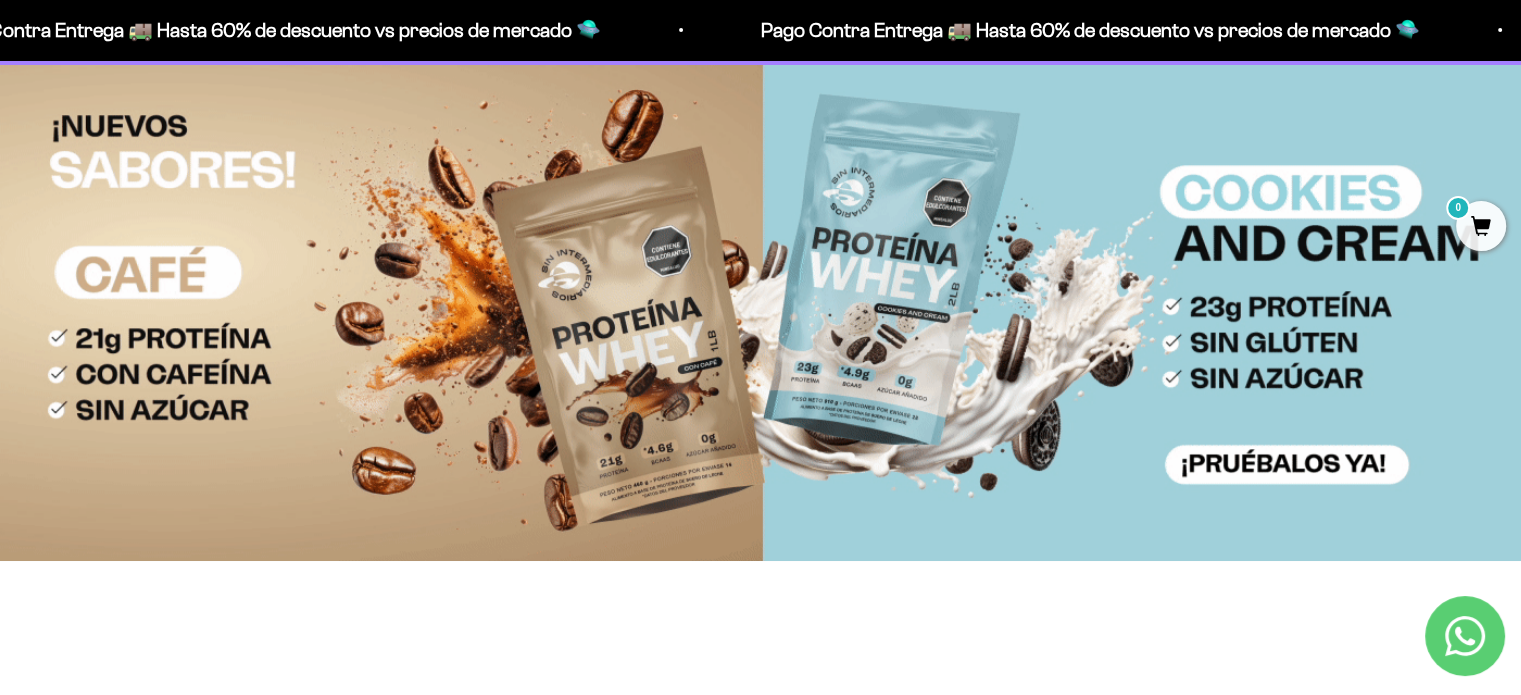 scroll, scrollTop: 0, scrollLeft: 0, axis: both 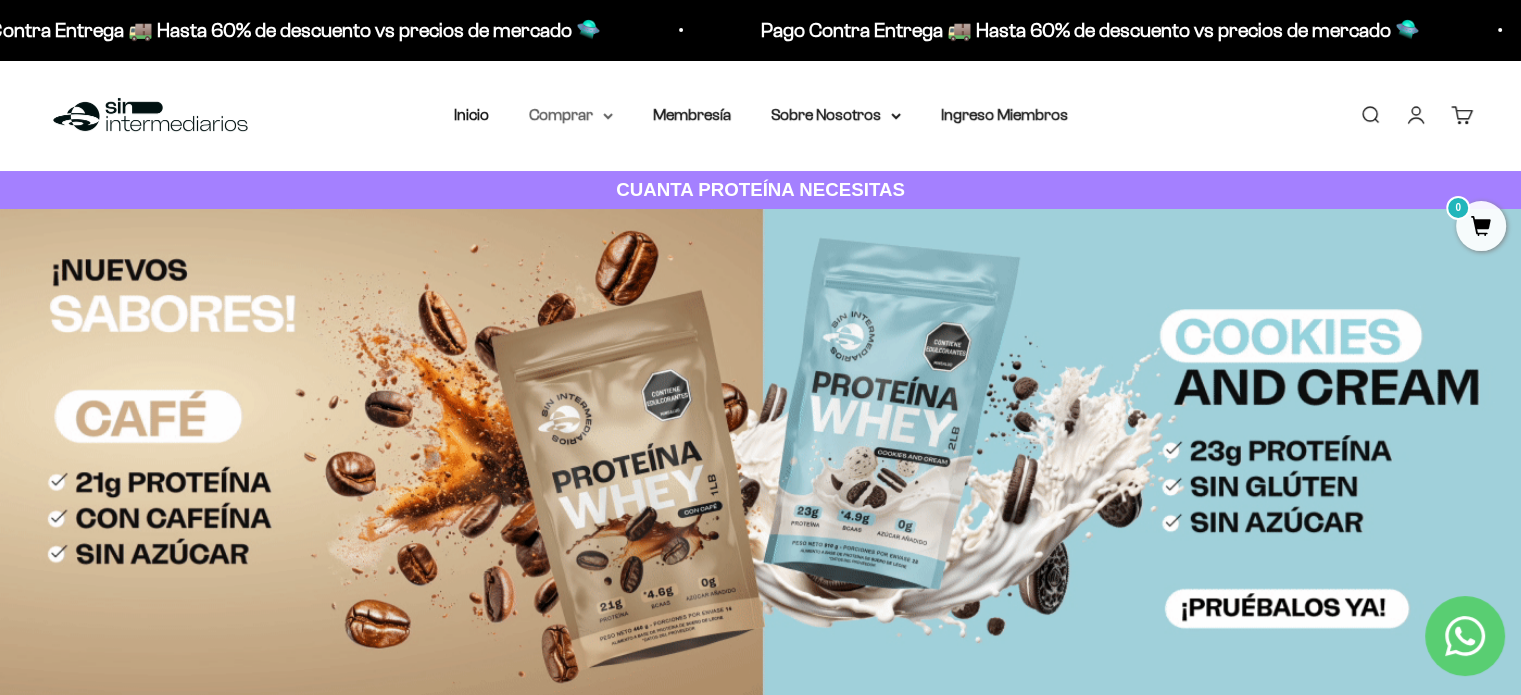 click on "Comprar" at bounding box center [571, 115] 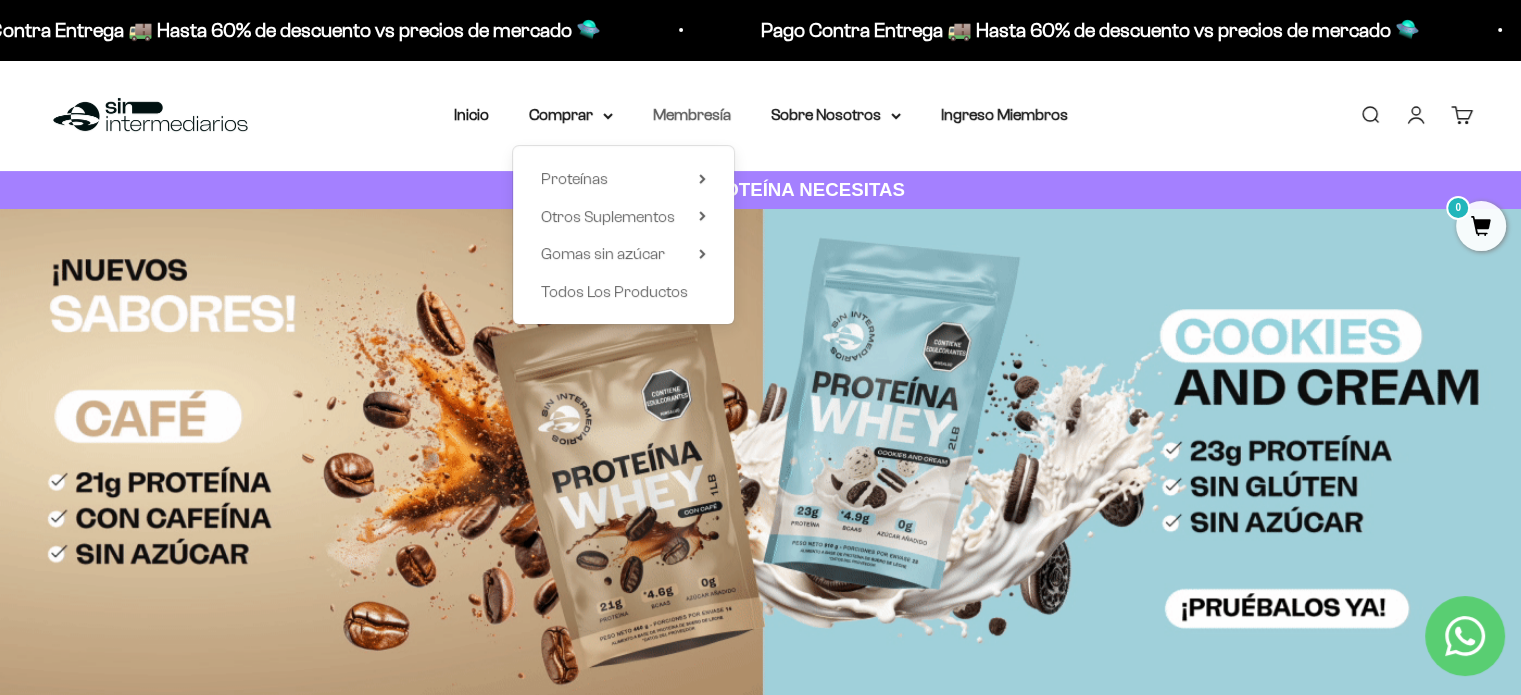 click on "Membresía" at bounding box center [692, 114] 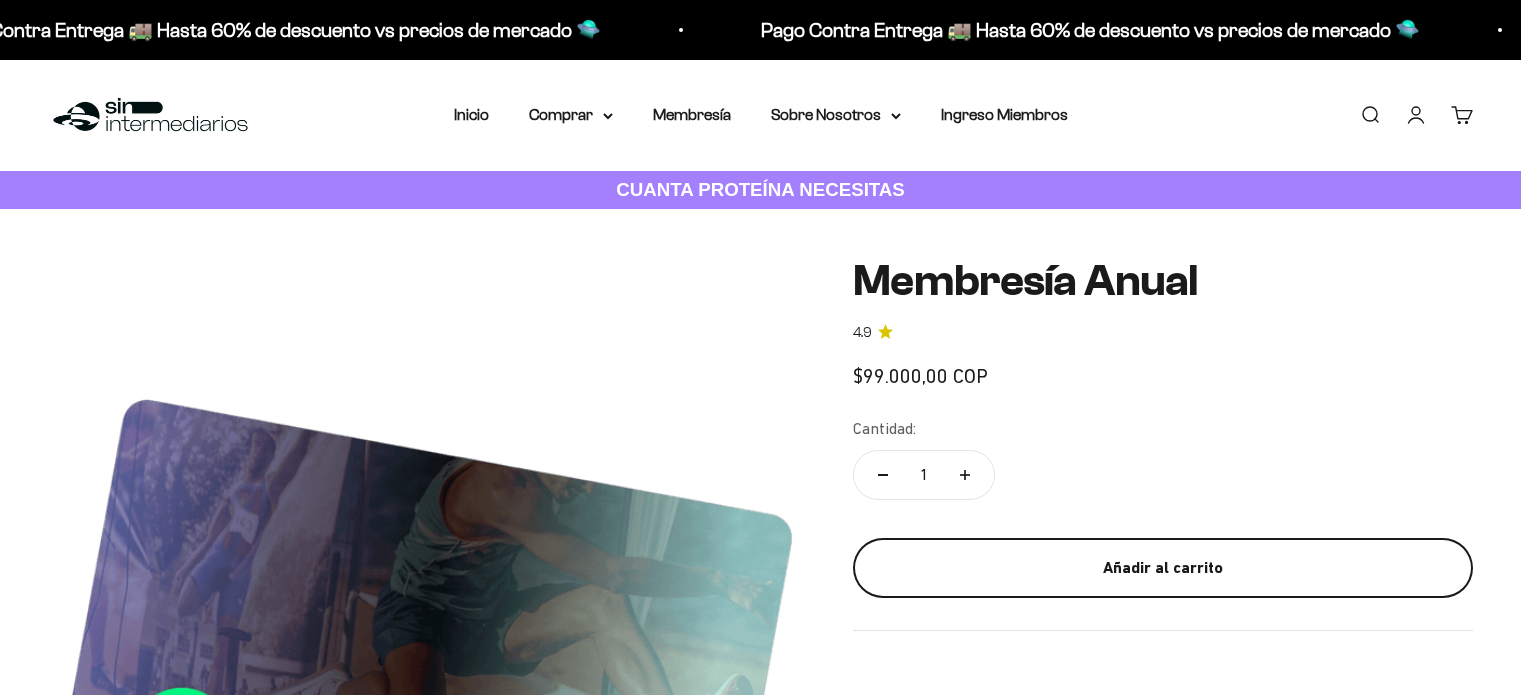 scroll, scrollTop: 0, scrollLeft: 0, axis: both 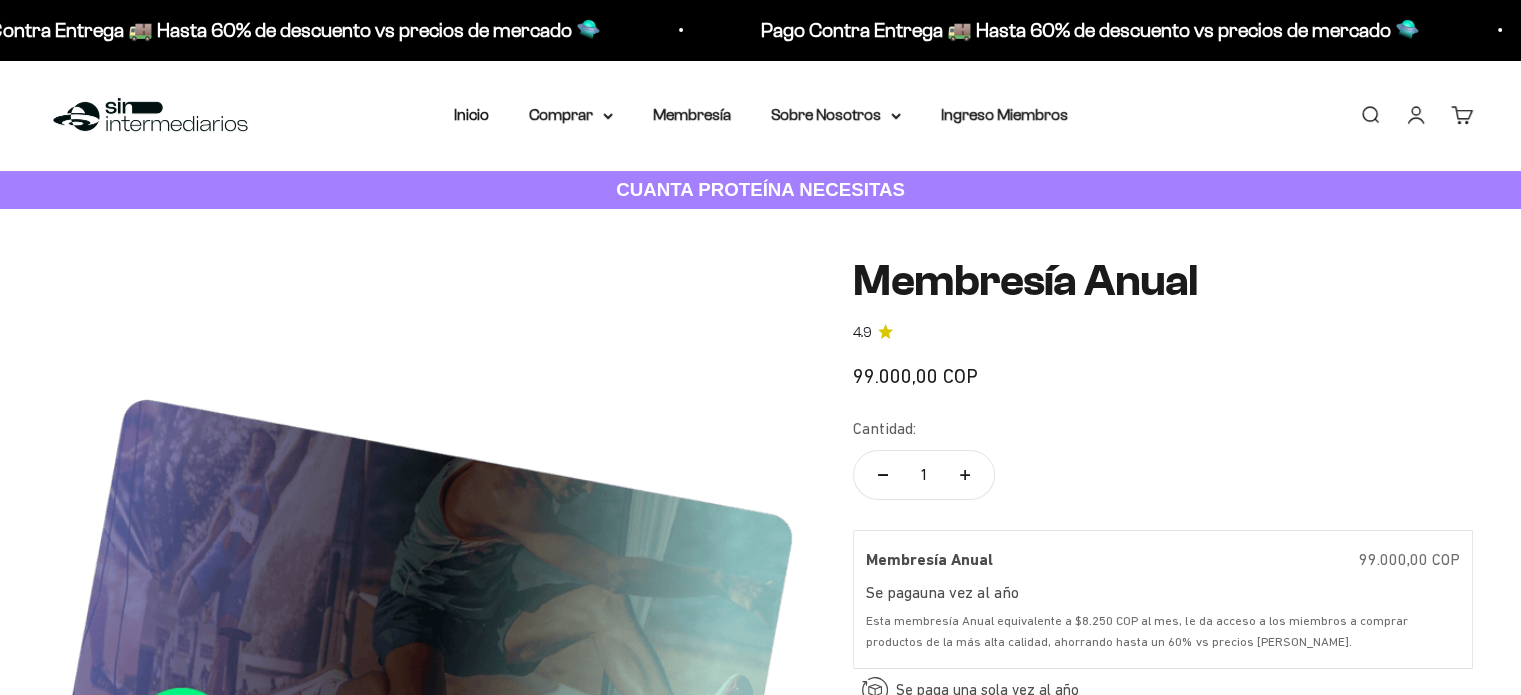 click on "Se paga  una vez al año una vez al año" 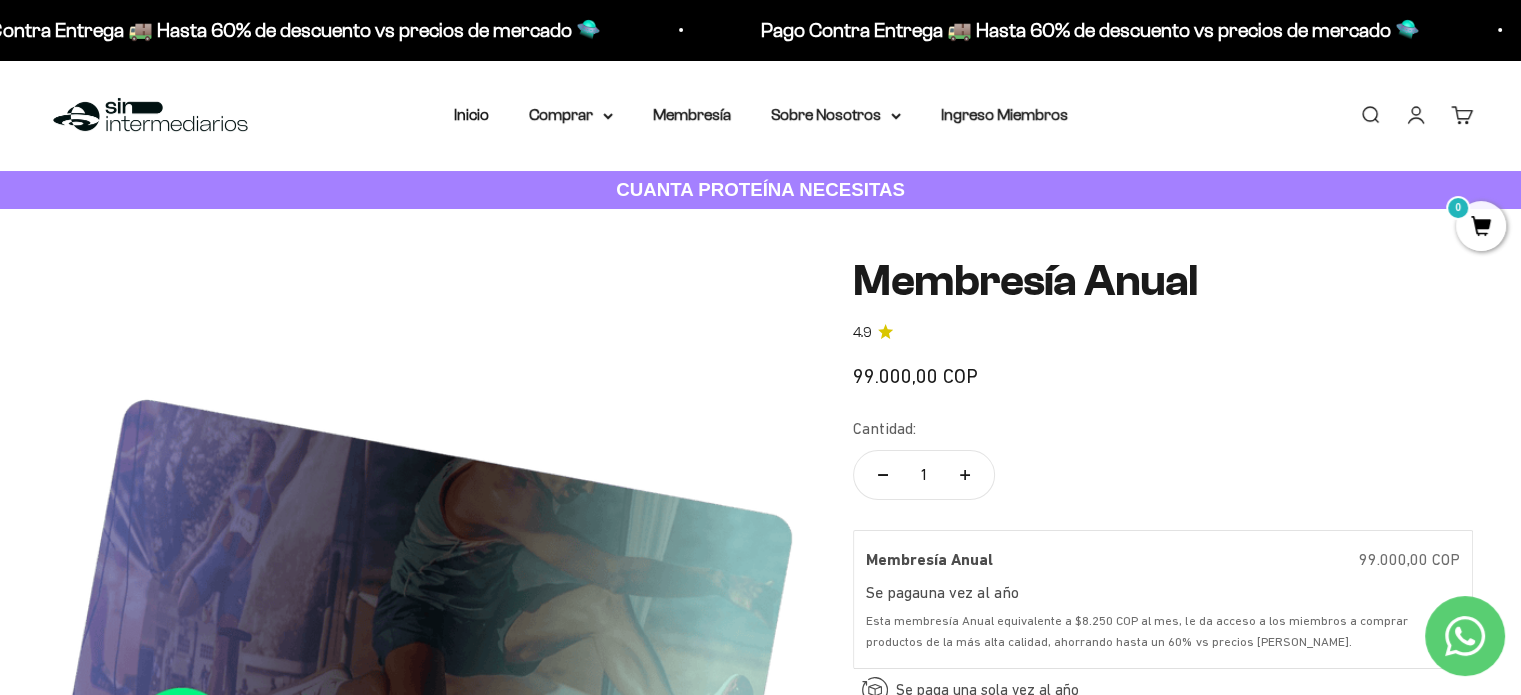 scroll, scrollTop: 0, scrollLeft: 0, axis: both 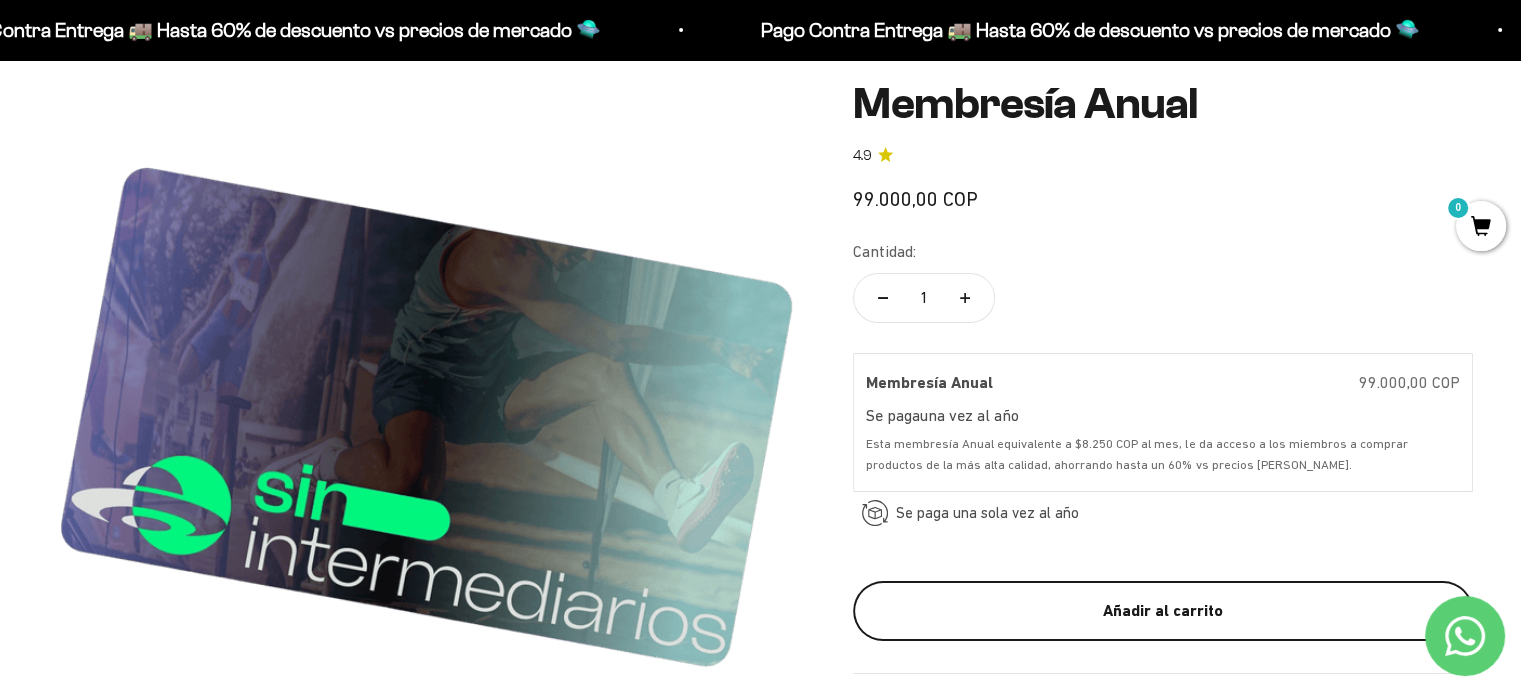 click on "Añadir al carrito" at bounding box center (1163, 611) 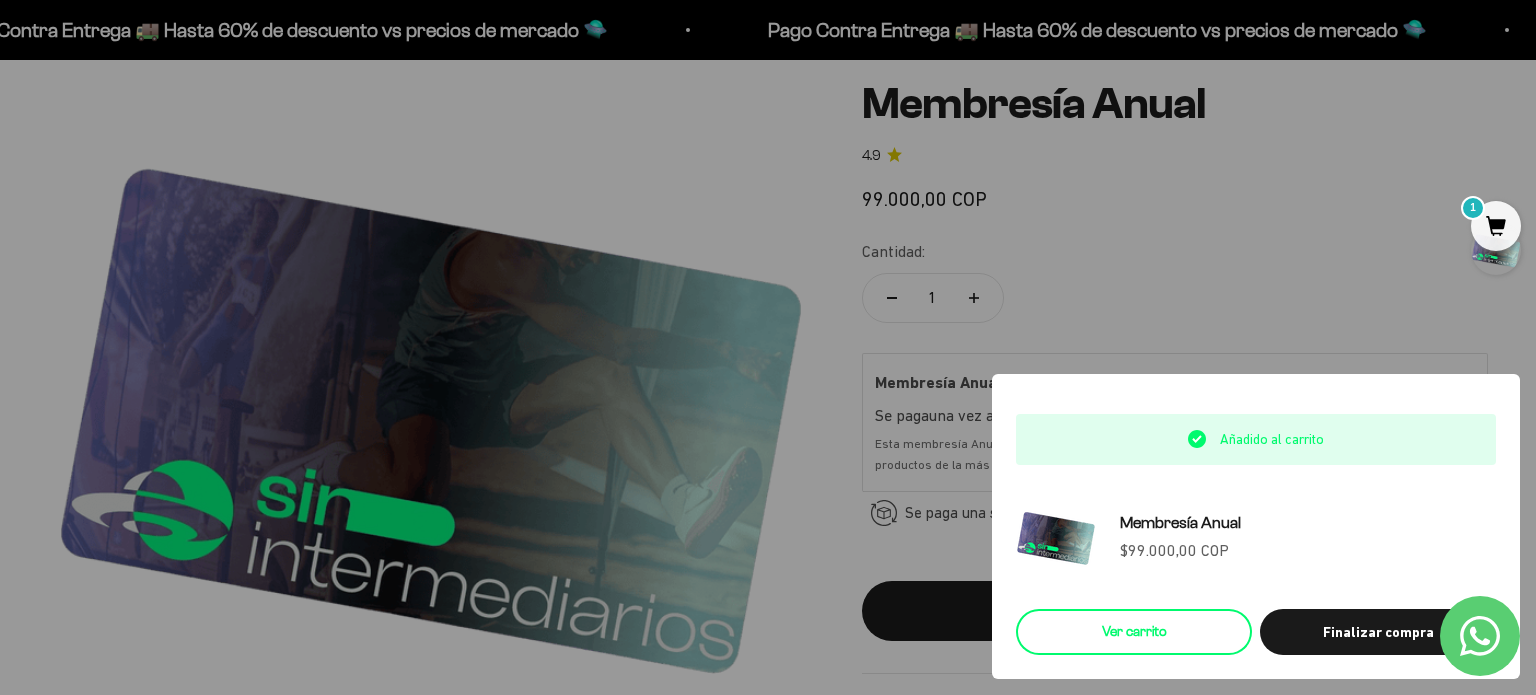 click on "Ver carrito" at bounding box center (1134, 632) 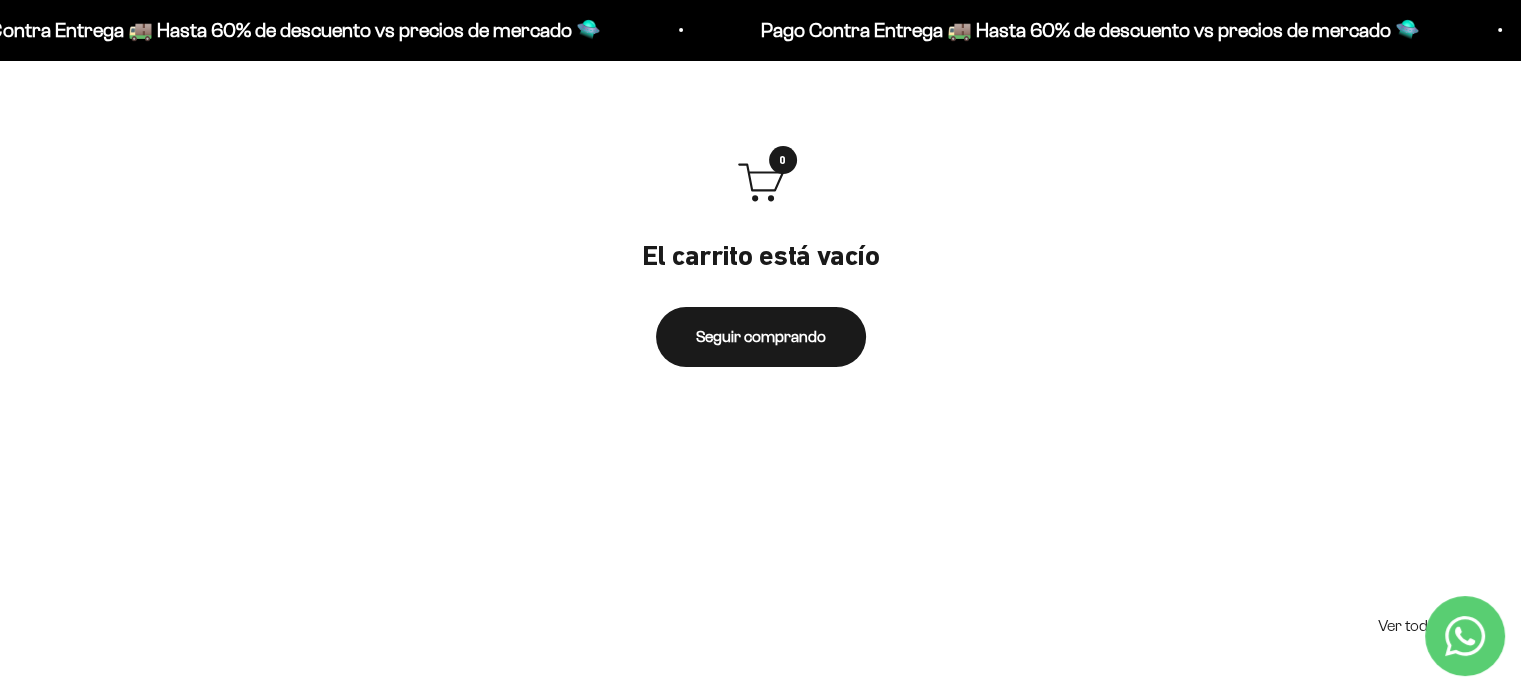 scroll, scrollTop: 0, scrollLeft: 0, axis: both 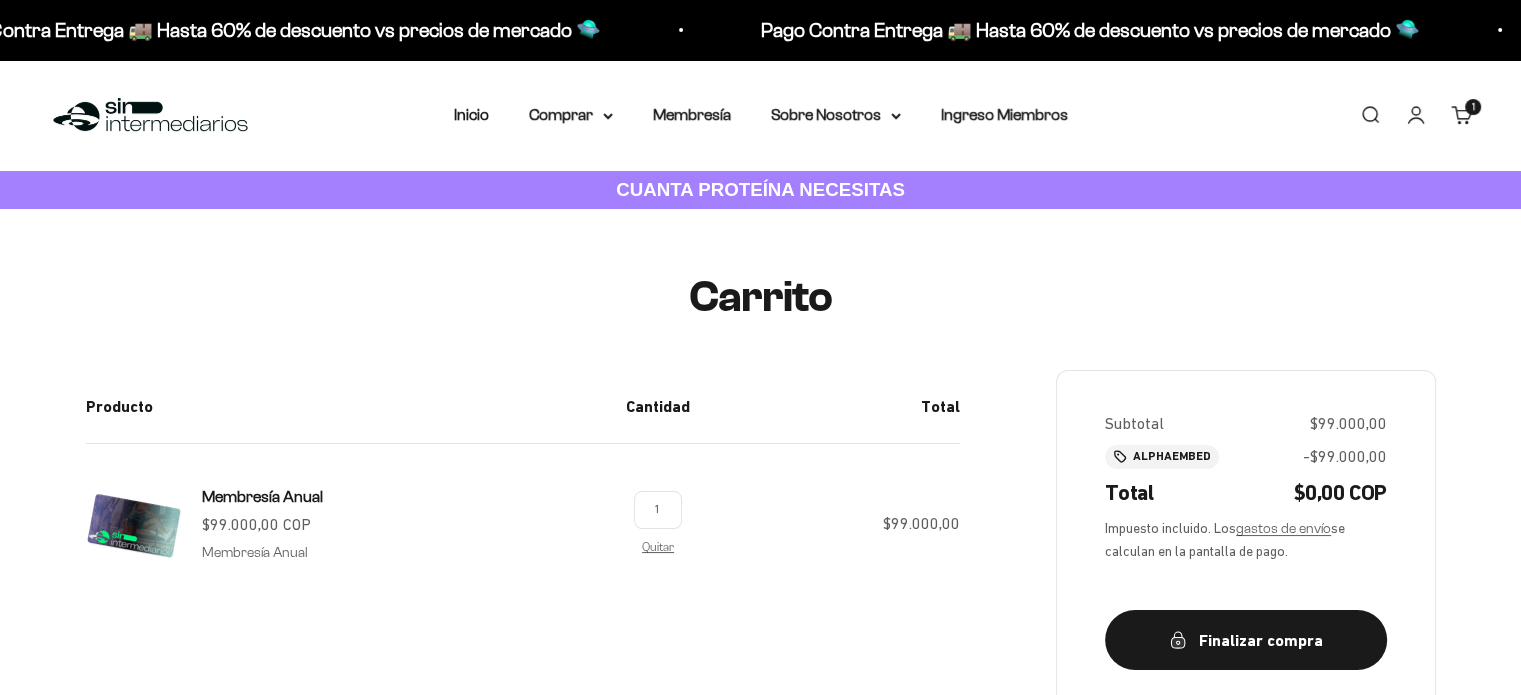 click on "Menú
Buscar
Inicio
Comprar
Proteínas
Ver Todos
Whey
Iso Vegan Pancakes Pre-Entreno 1" at bounding box center (760, 115) 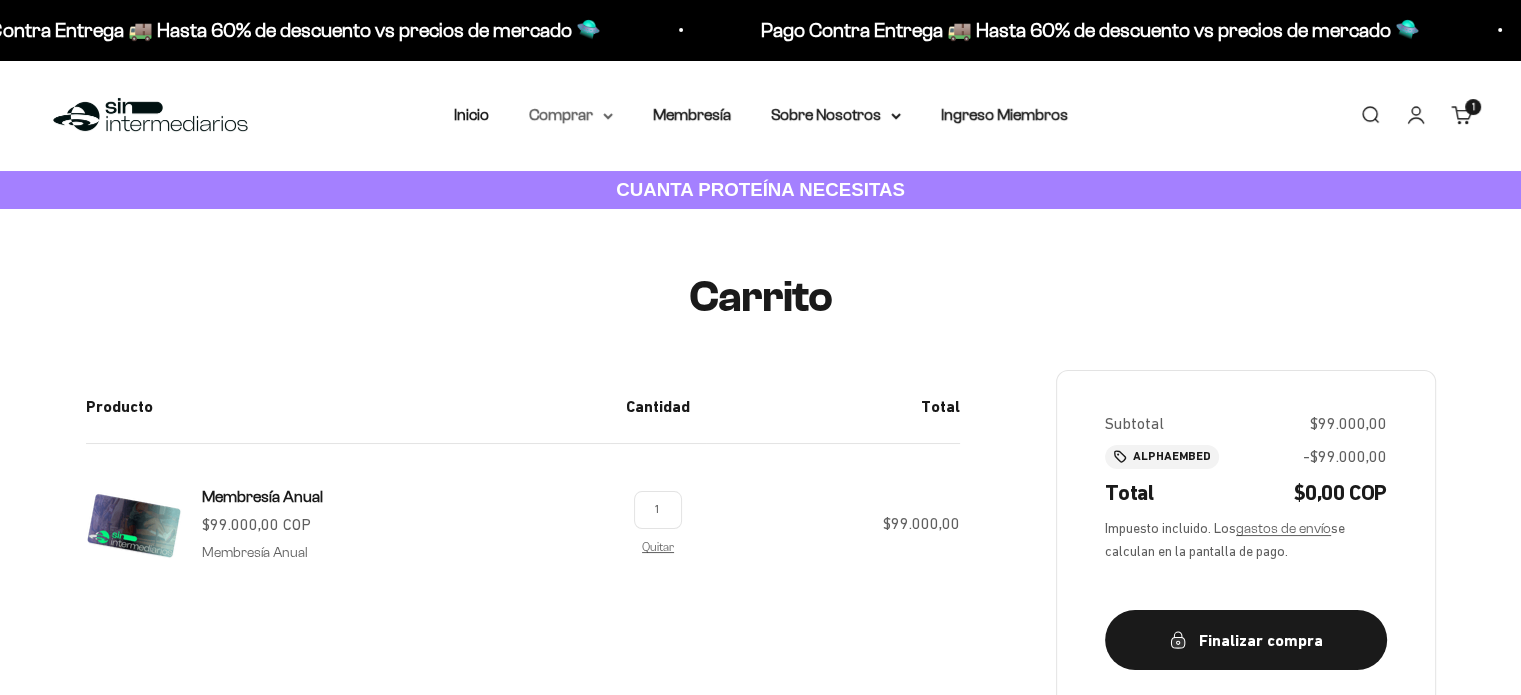 click on "Comprar" at bounding box center (571, 115) 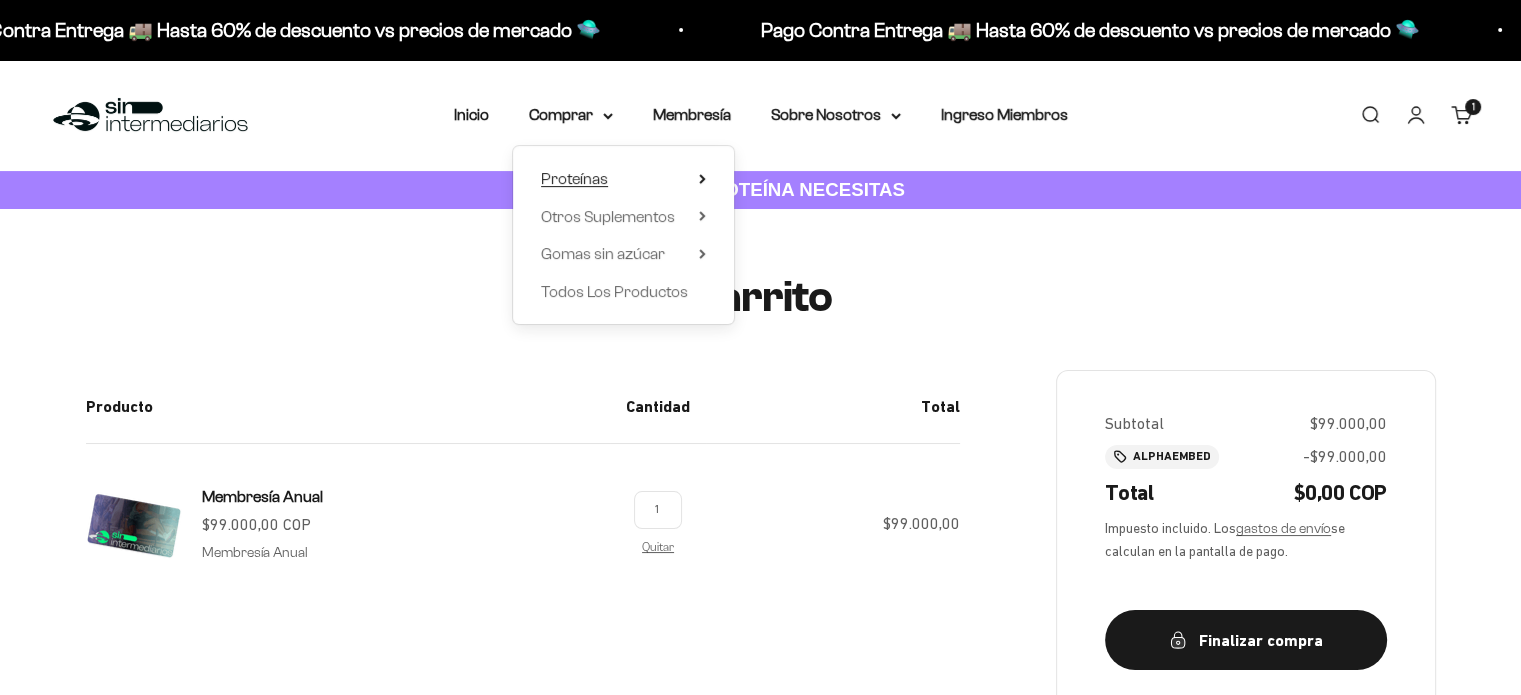 click on "Proteínas" at bounding box center (574, 178) 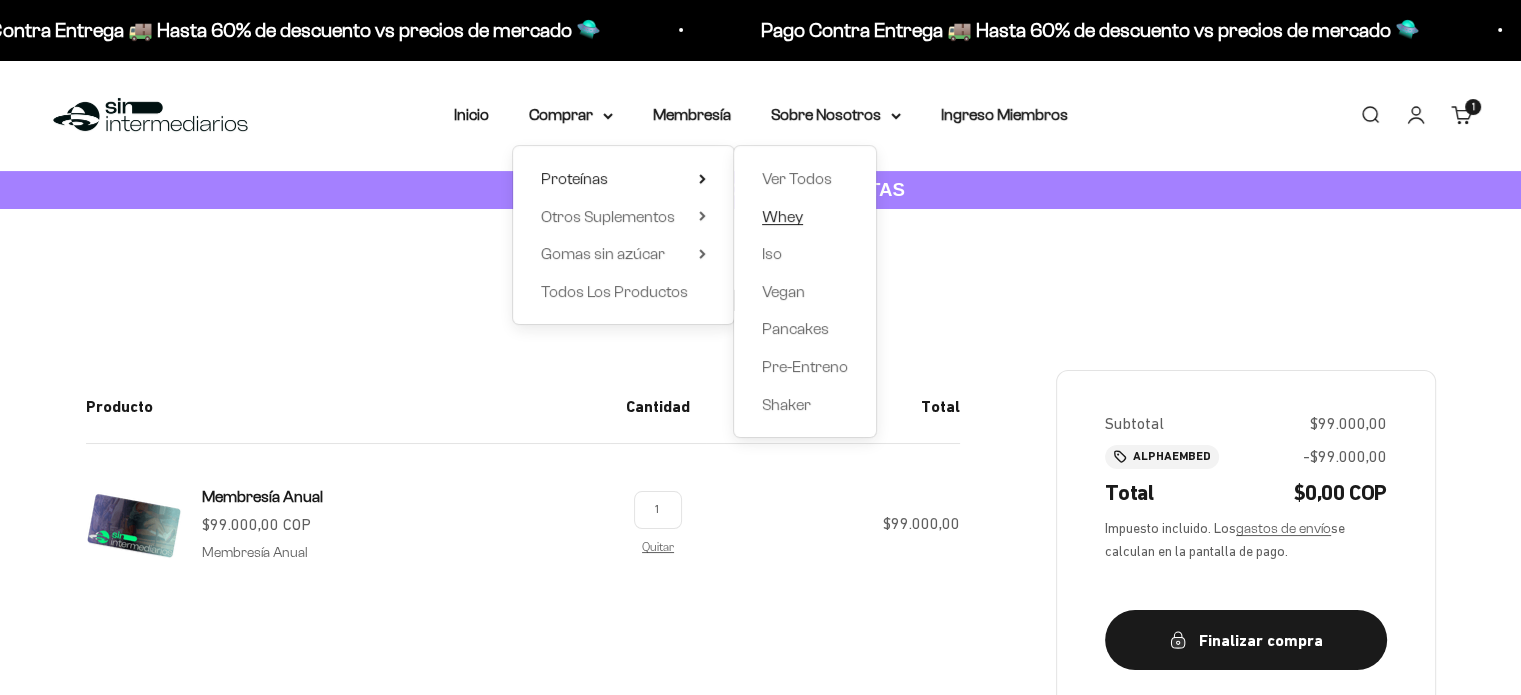 click on "Whey" at bounding box center [782, 216] 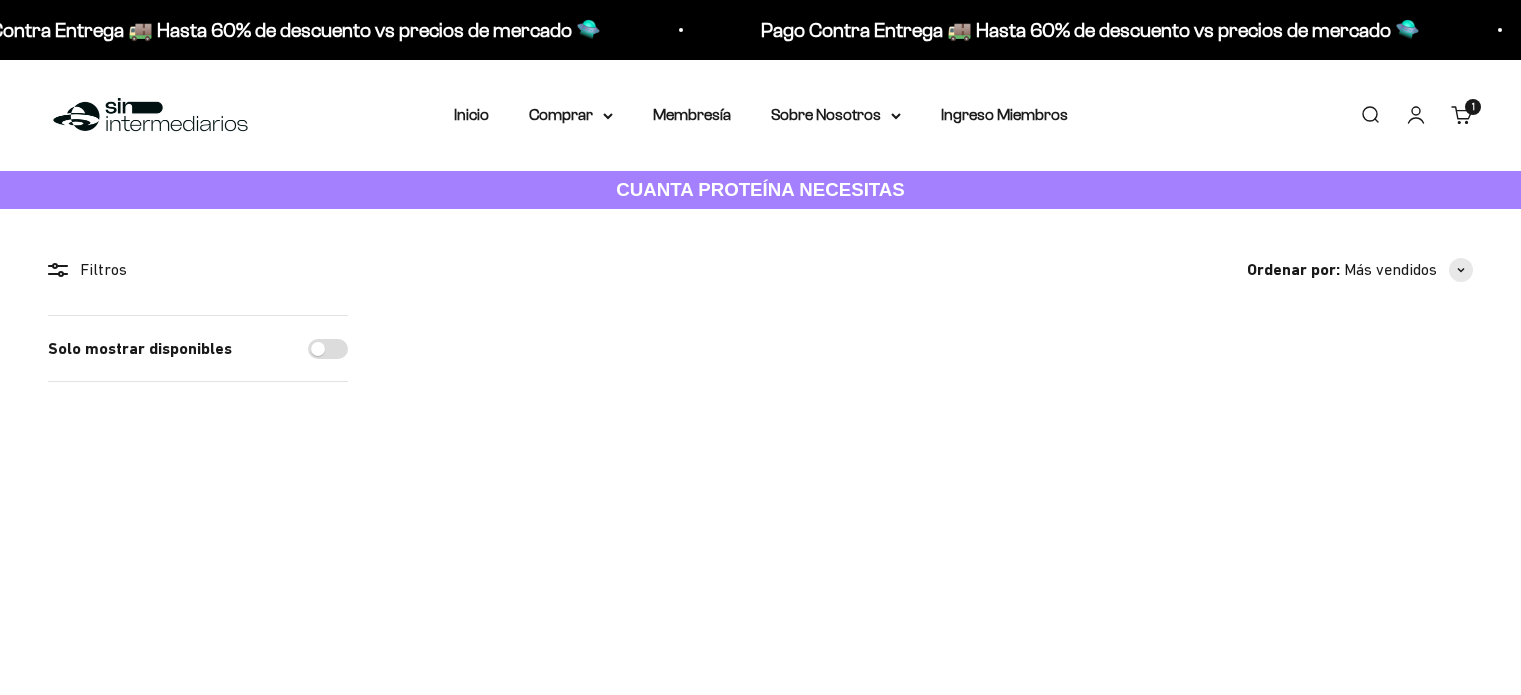 scroll, scrollTop: 0, scrollLeft: 0, axis: both 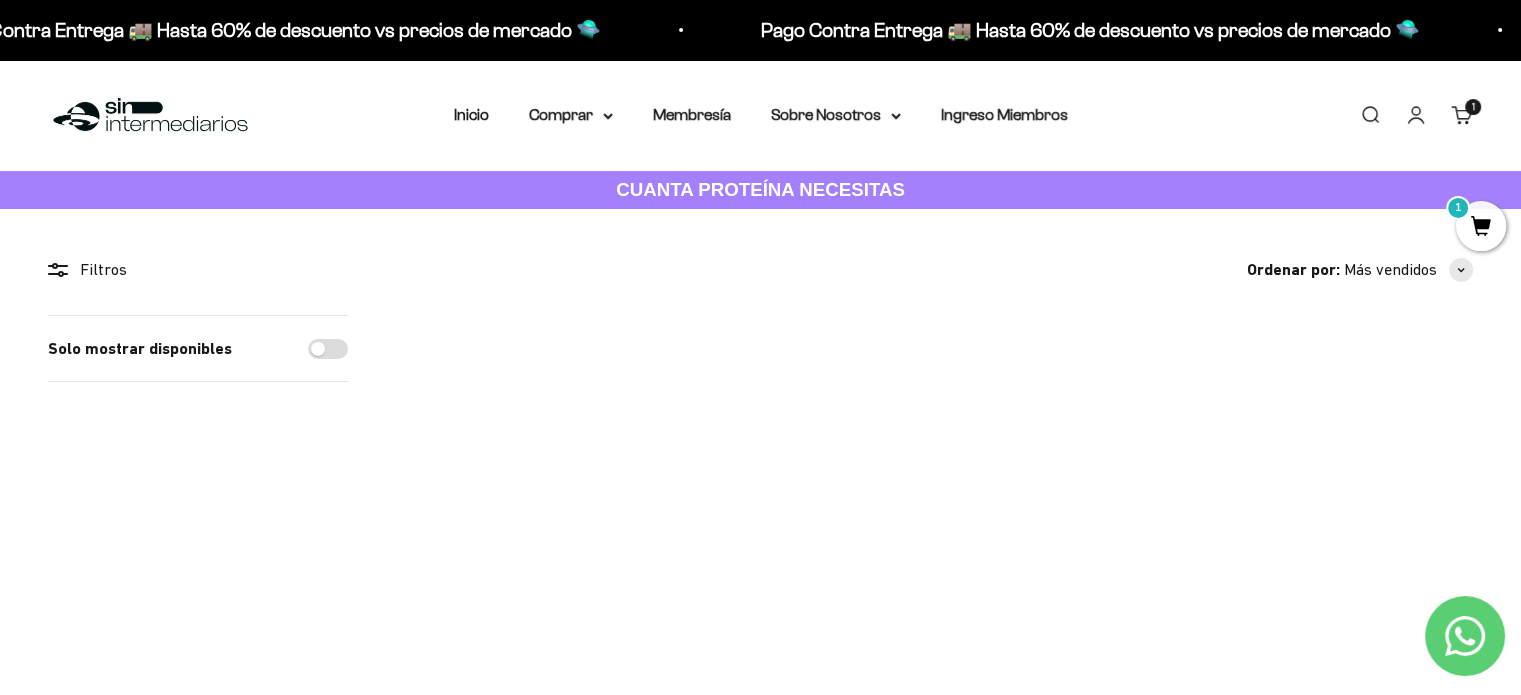click at bounding box center [789, 488] 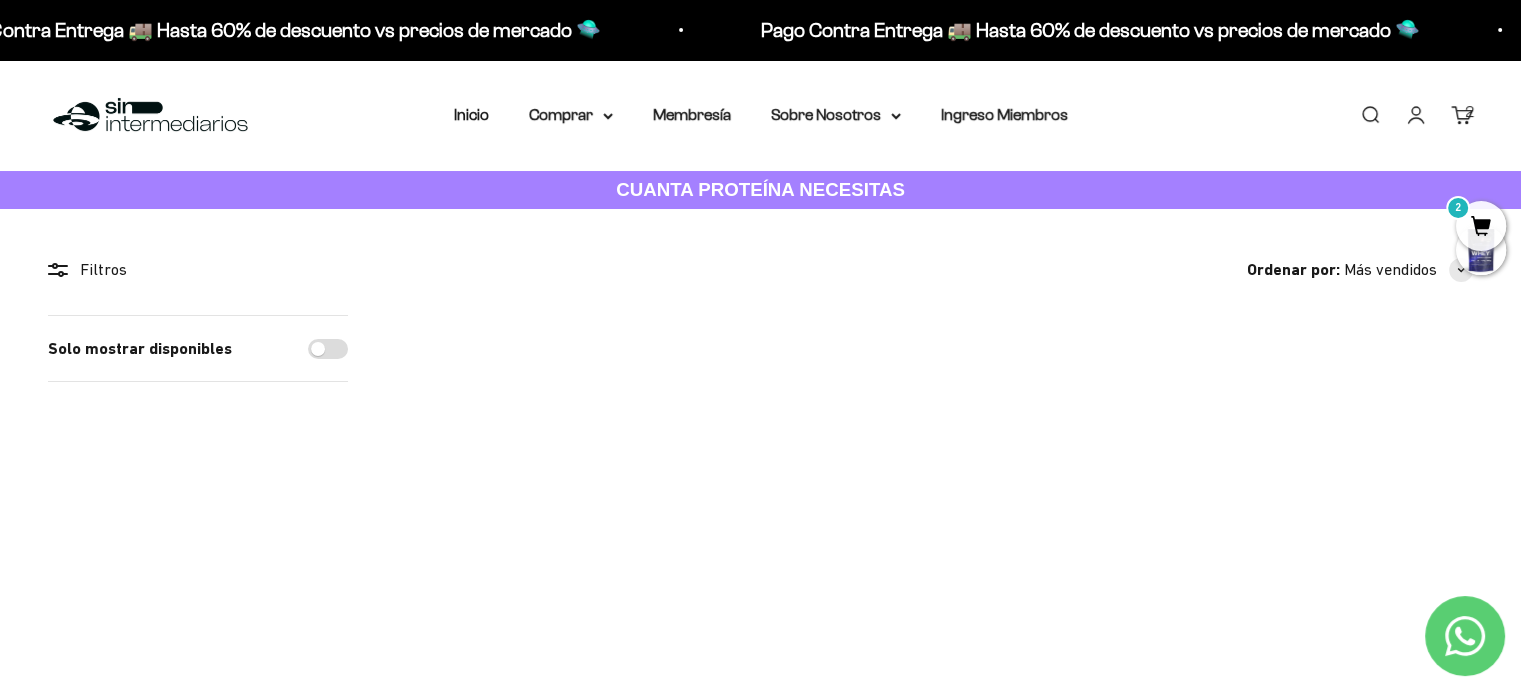 click on "Cookies & Cream / 2 libras (910g)" at bounding box center [715, 453] 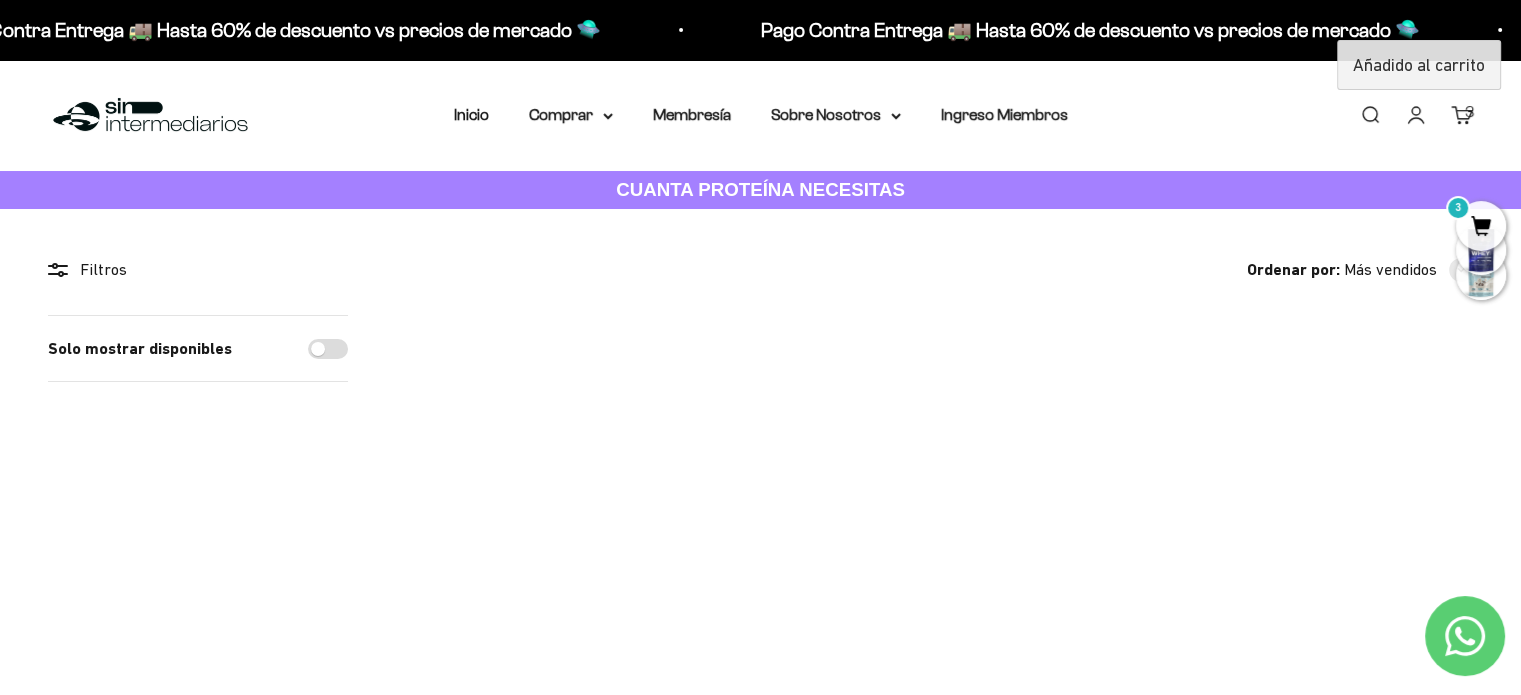 click at bounding box center (1451, 489) 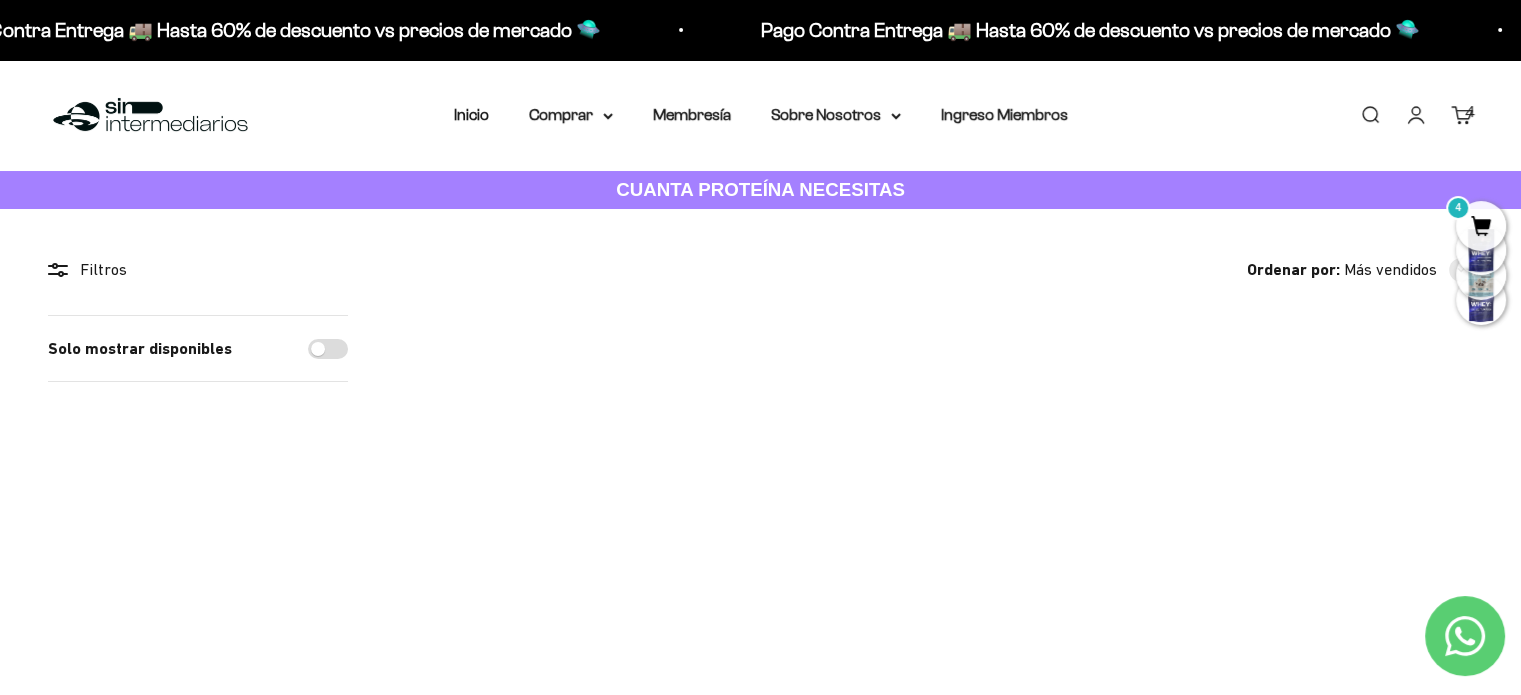 click on "4" at bounding box center (1481, 226) 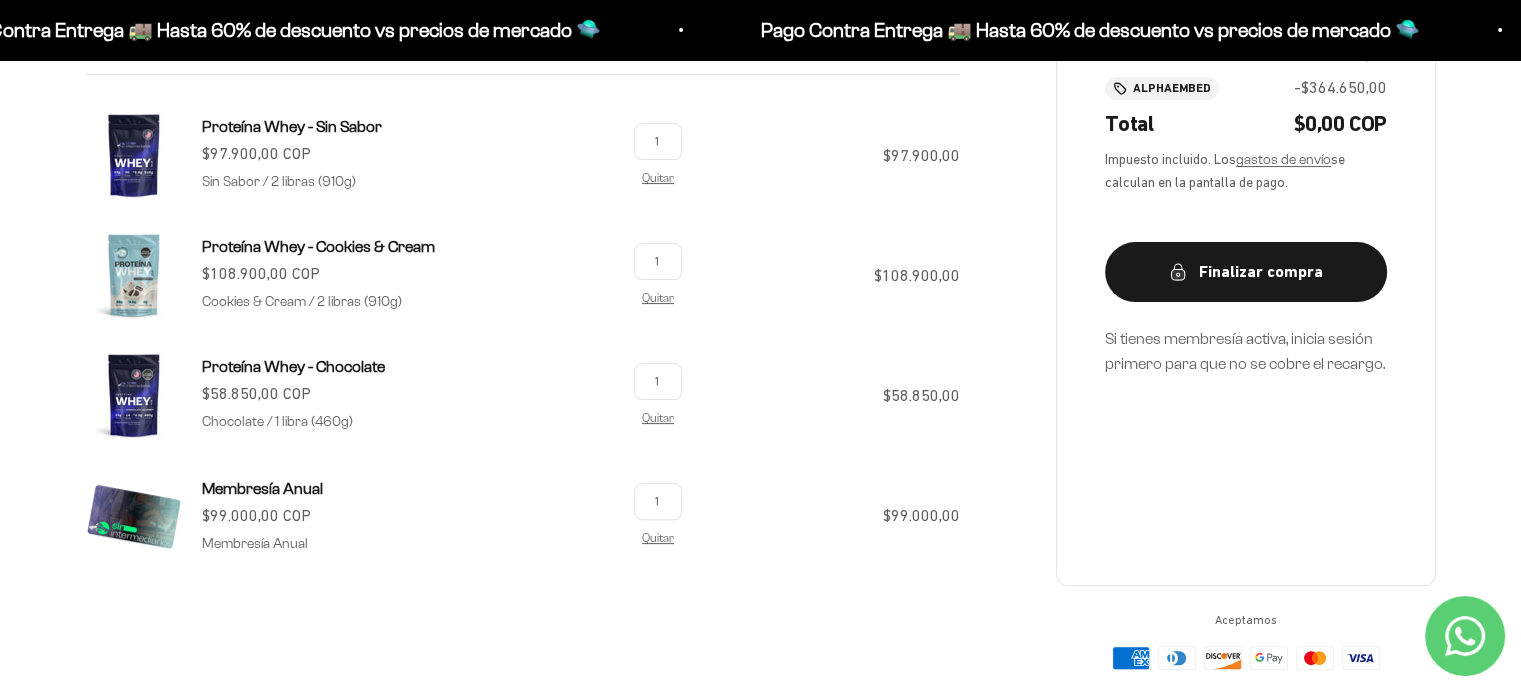 scroll, scrollTop: 404, scrollLeft: 0, axis: vertical 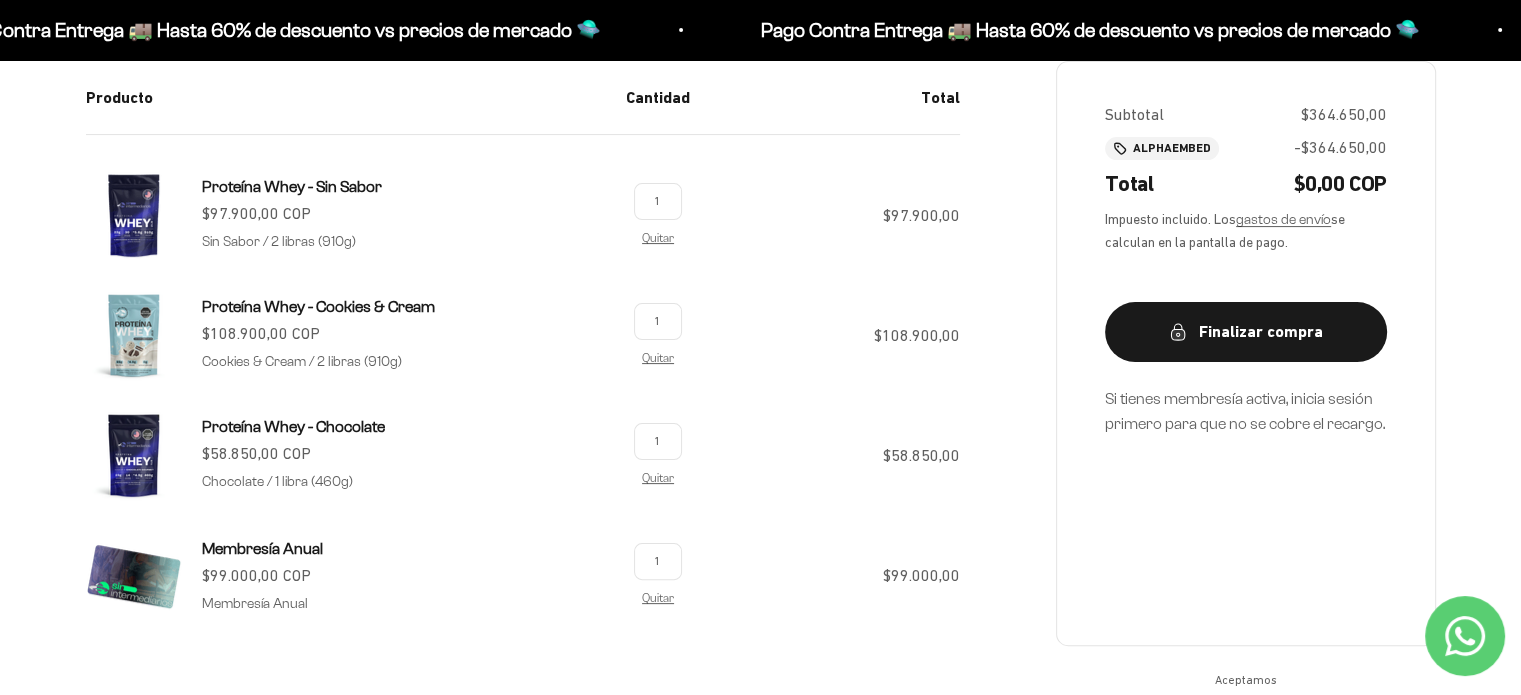 click on "Subtotal
$364.650,00
ALPHAEMBED
-$364.650,00
Total
$0,00 COP
Impuesto incluido. Los  gastos de envío  se calculan en la pantalla de pago.
Finalizar compra
Si tienes membresía activa, inicia sesión primero para que no se cobre el recargo." at bounding box center [1246, 353] 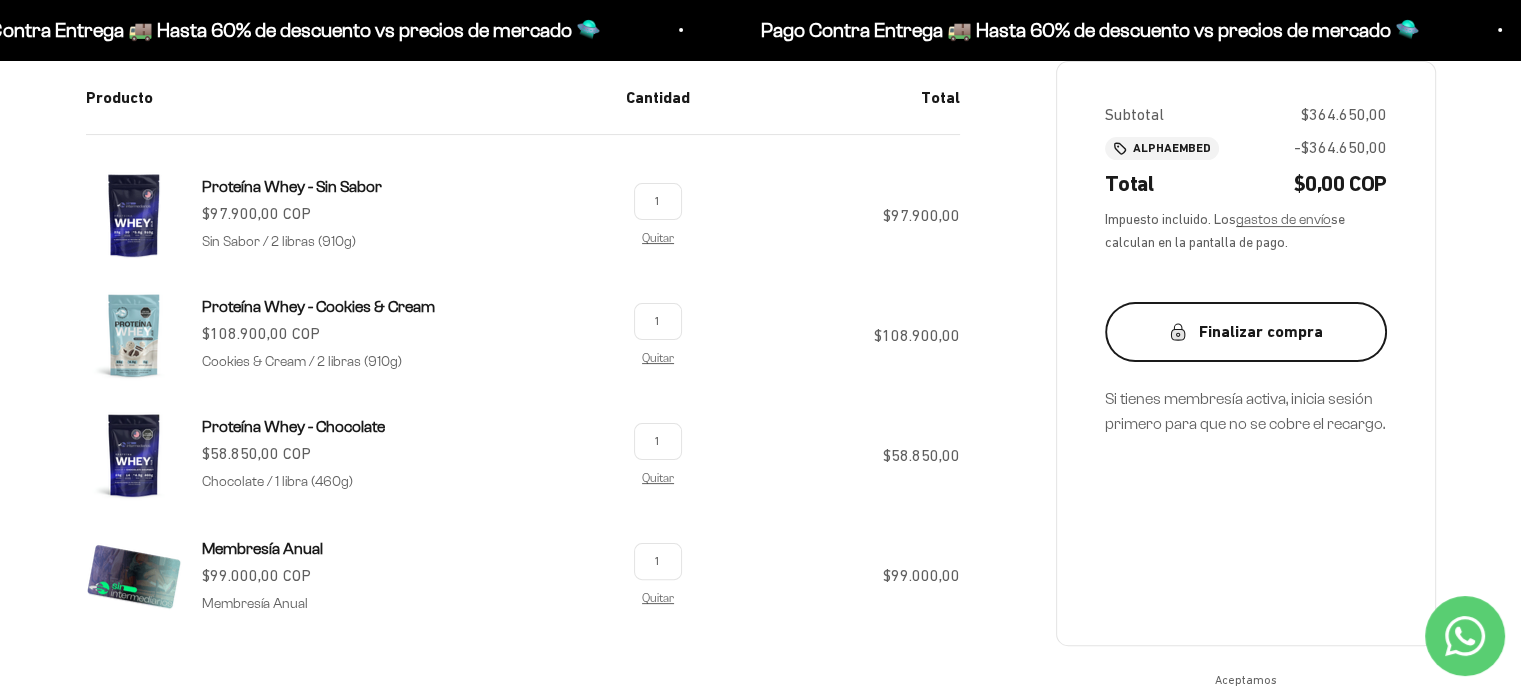click on "Finalizar compra" at bounding box center (1246, 332) 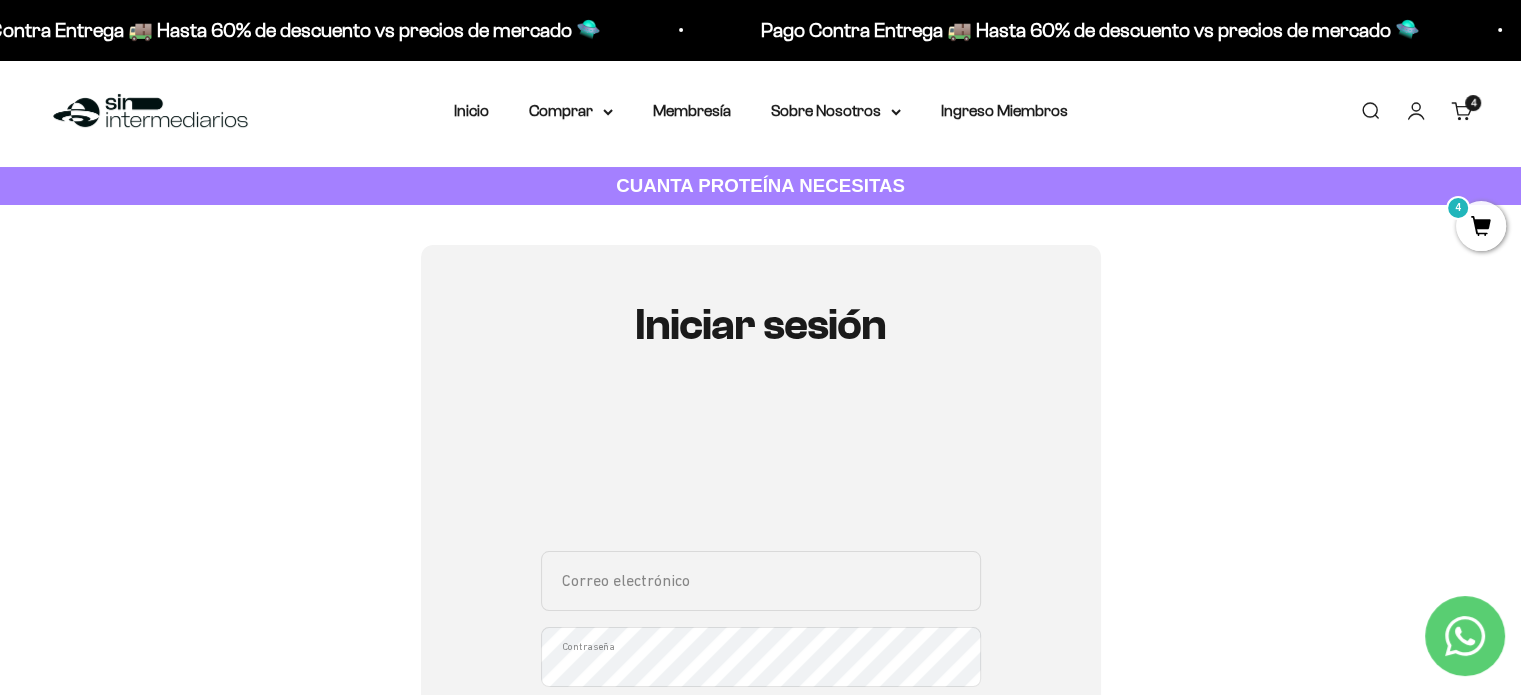 scroll, scrollTop: 4, scrollLeft: 0, axis: vertical 